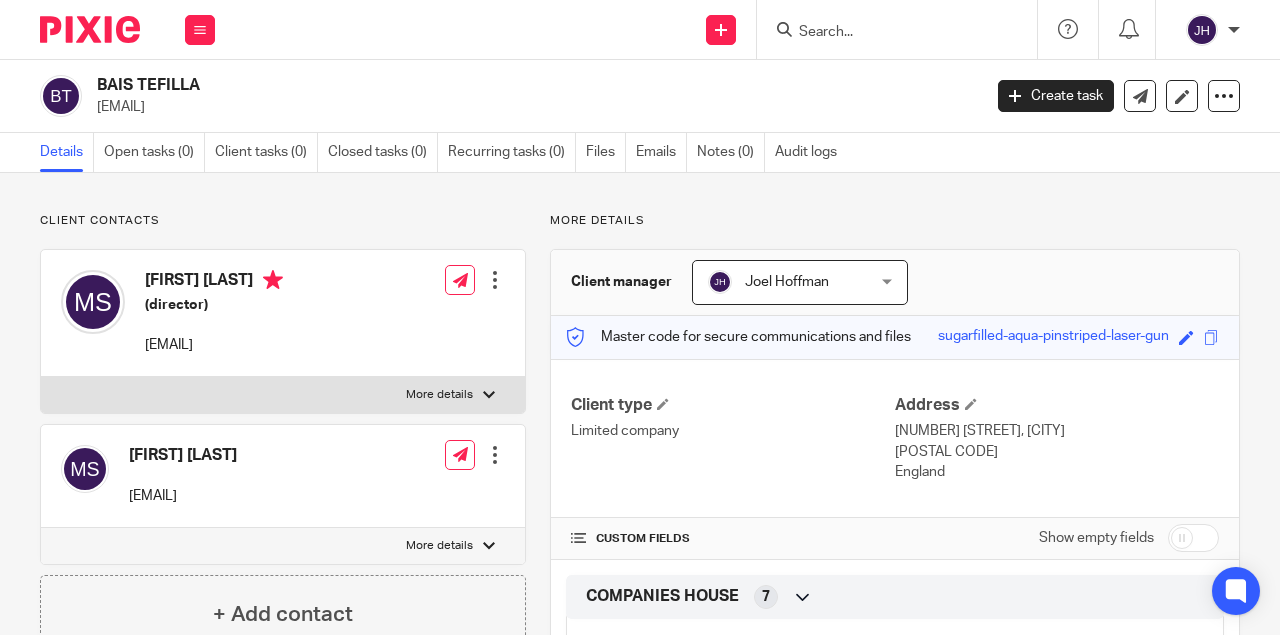 scroll, scrollTop: 0, scrollLeft: 0, axis: both 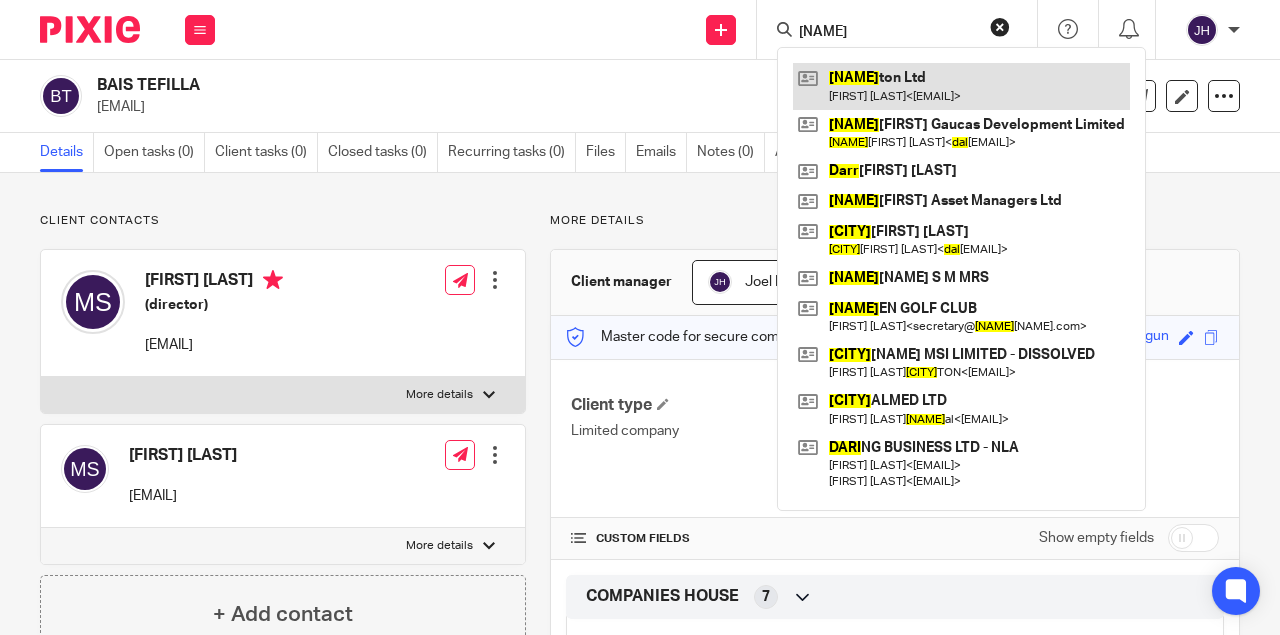type on "darl" 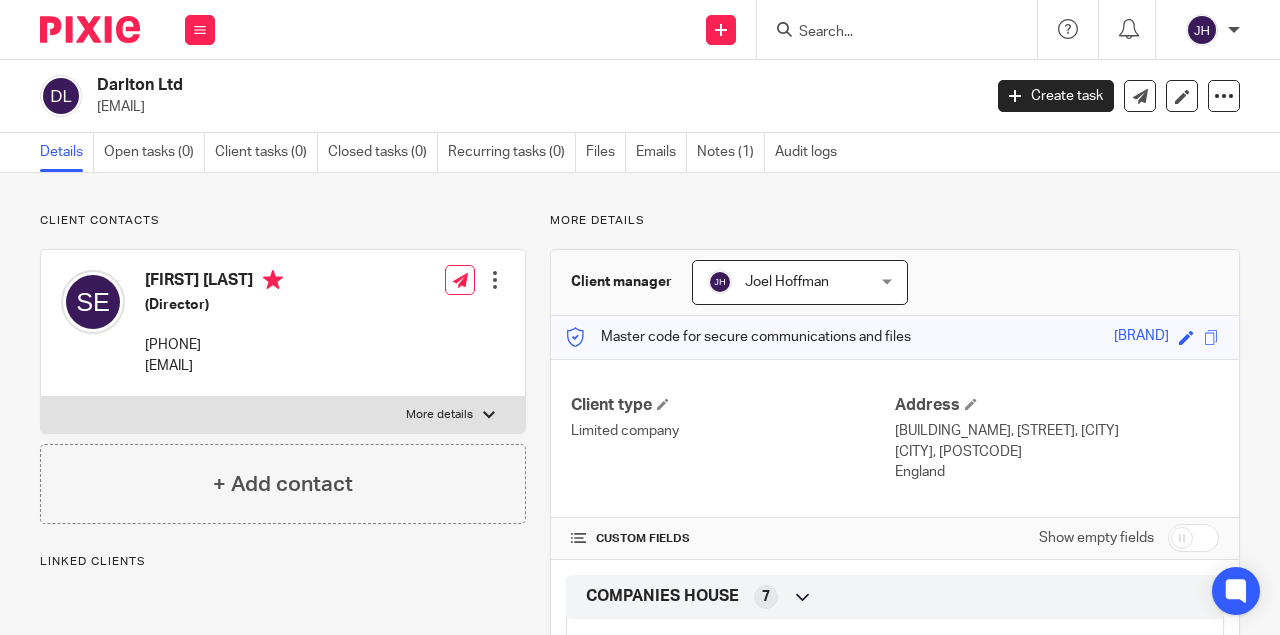 scroll, scrollTop: 0, scrollLeft: 0, axis: both 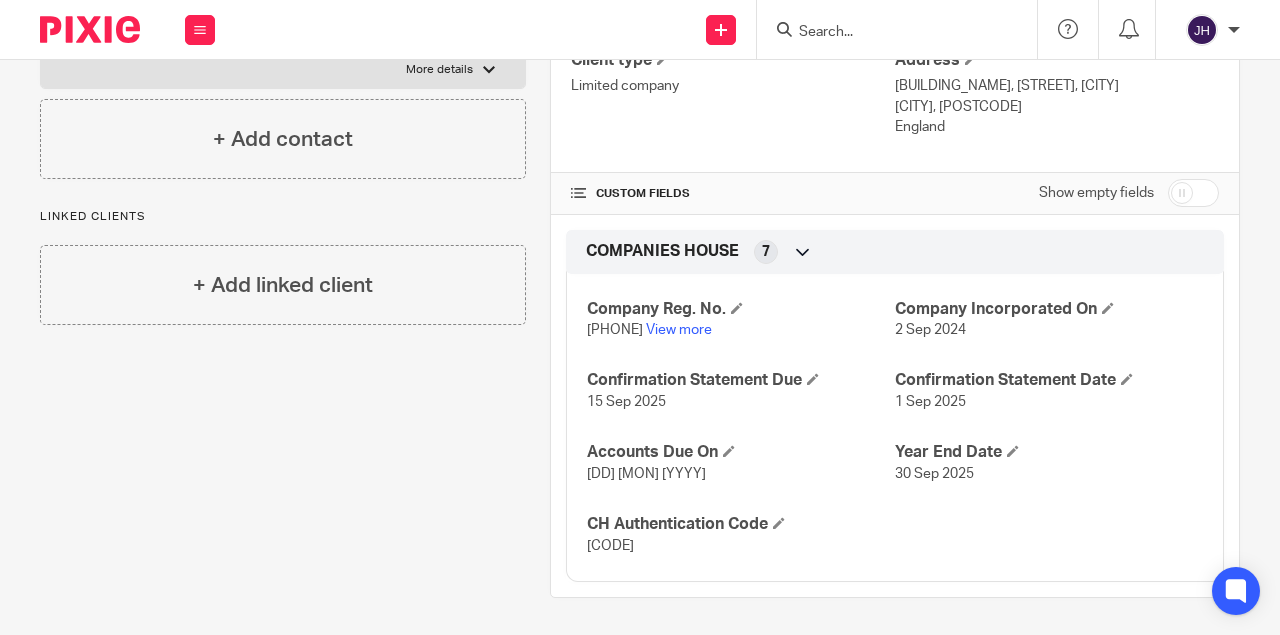 click on "[PHONE]" at bounding box center [615, 330] 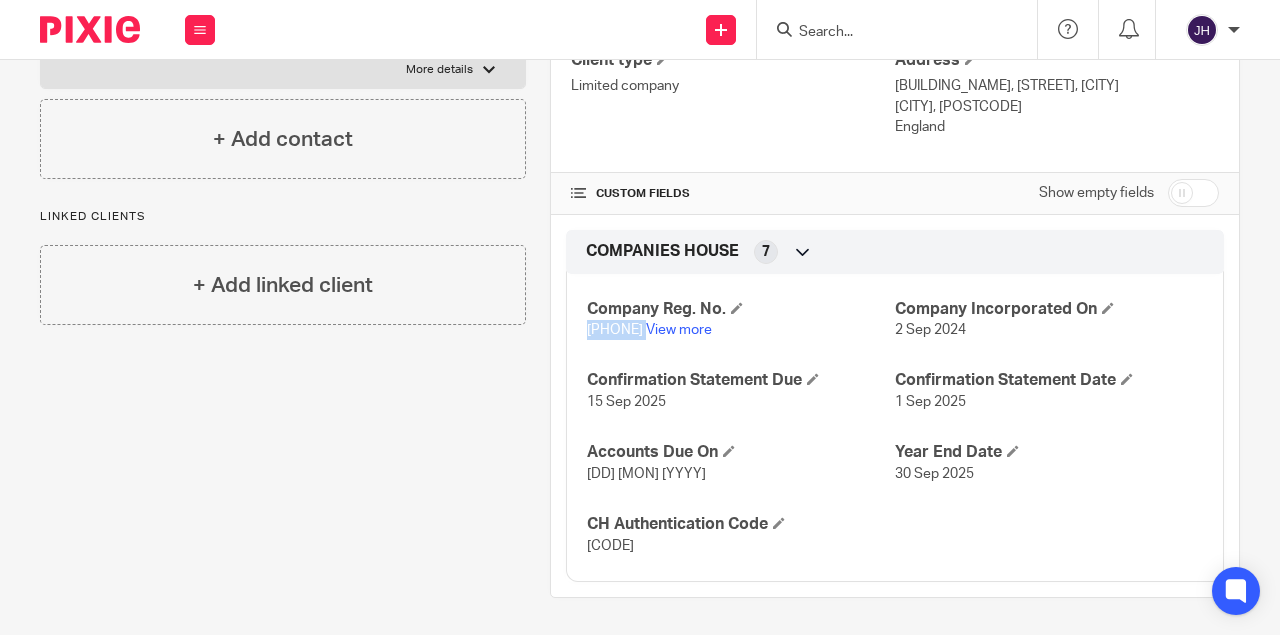 click on "[PHONE]" at bounding box center (615, 330) 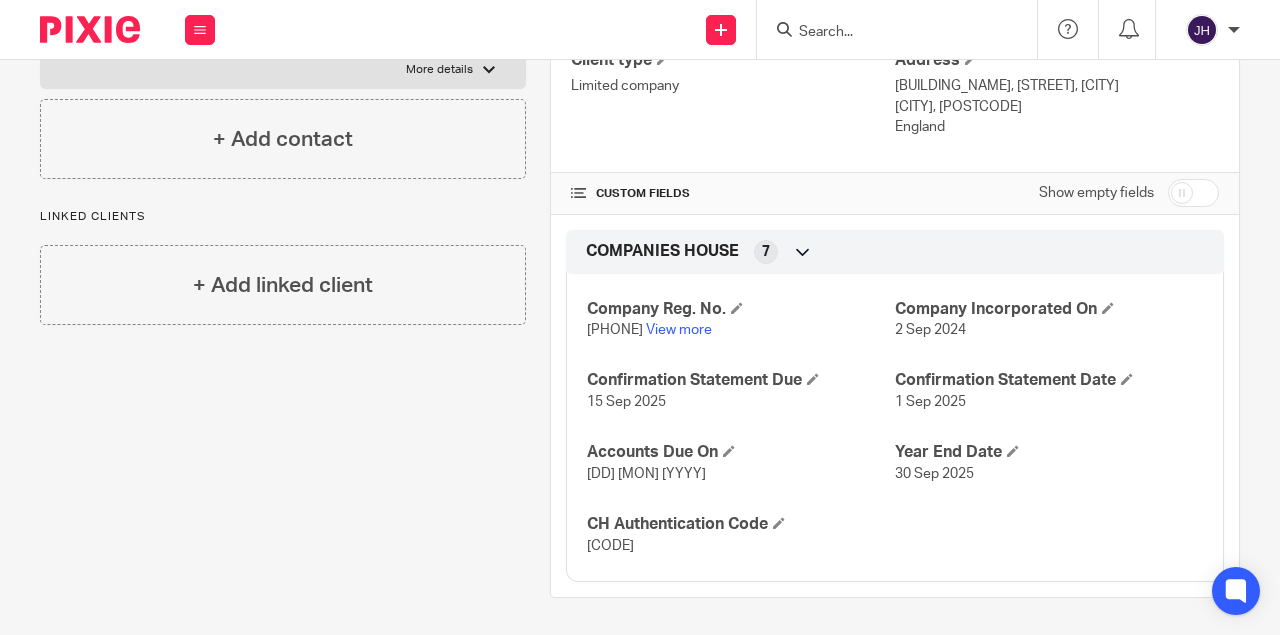 click on "ABCRWY" at bounding box center (610, 546) 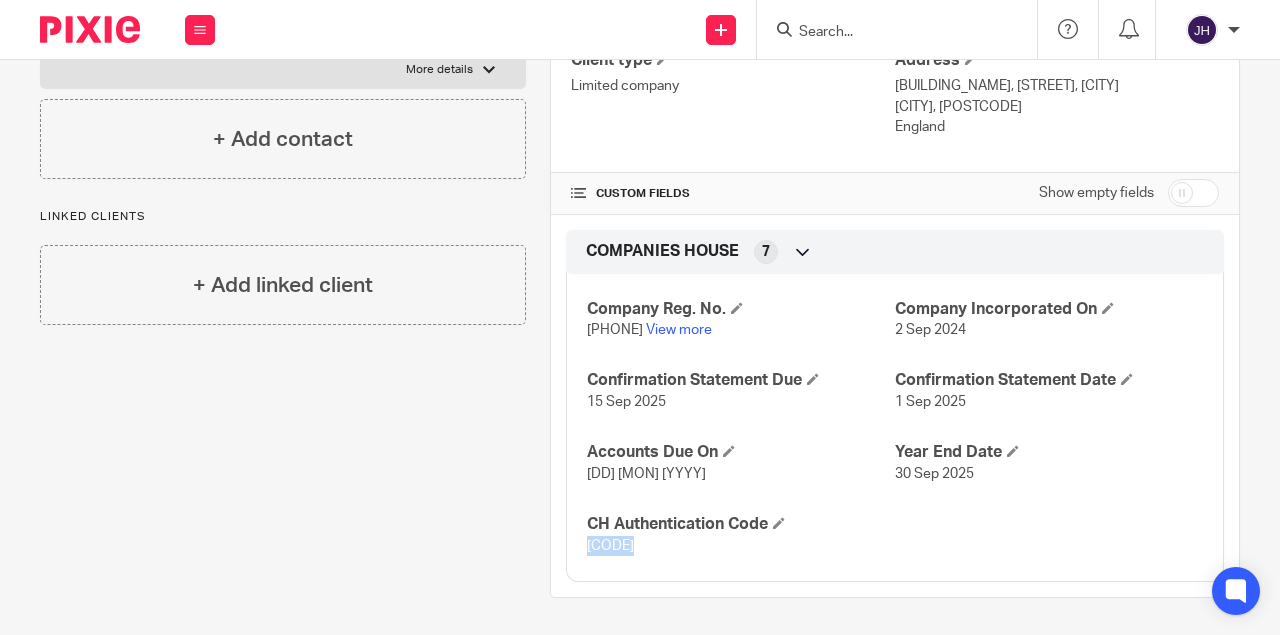 click on "ABCRWY" at bounding box center (610, 546) 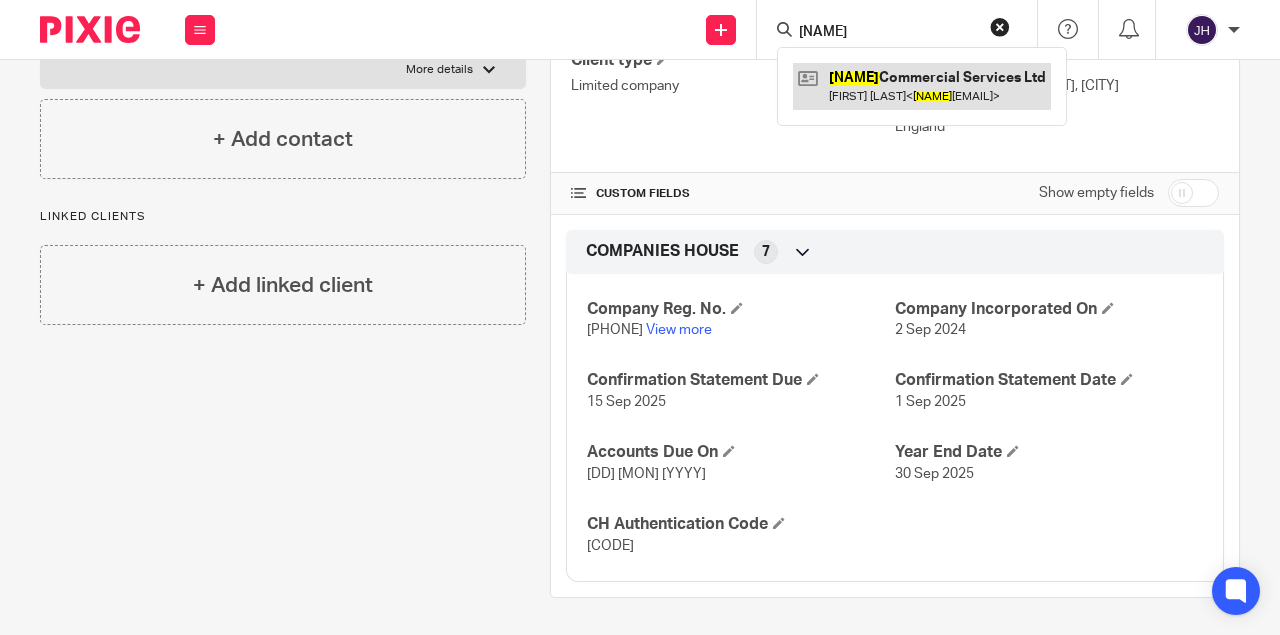 type on "rja" 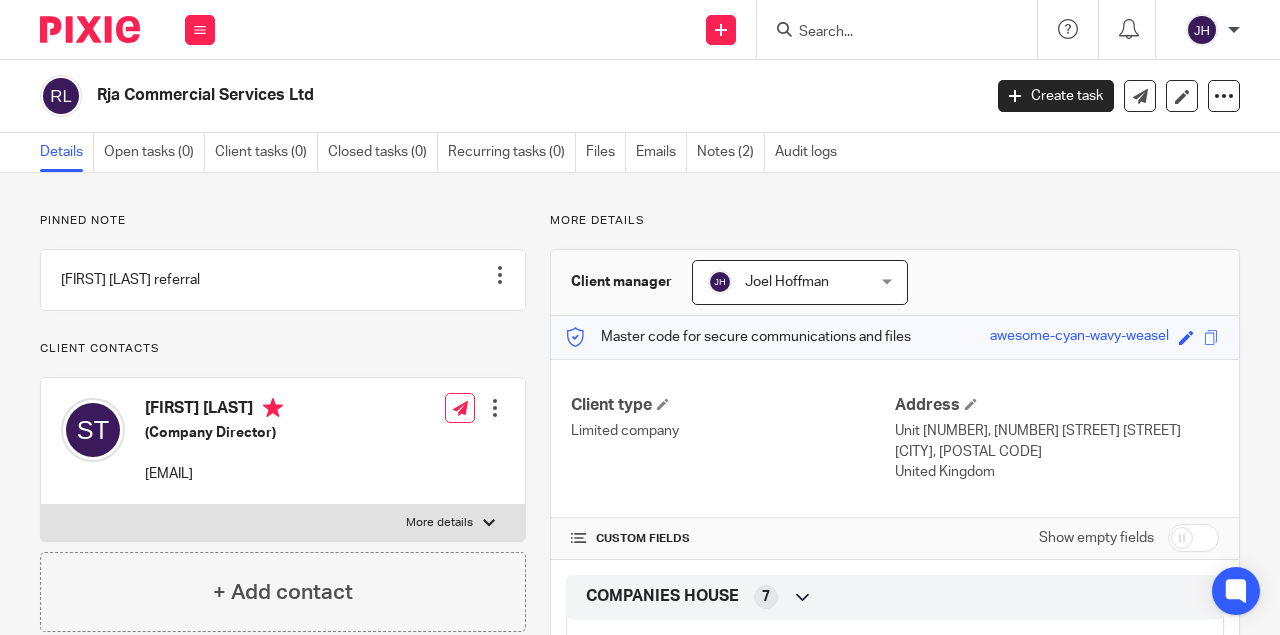 scroll, scrollTop: 0, scrollLeft: 0, axis: both 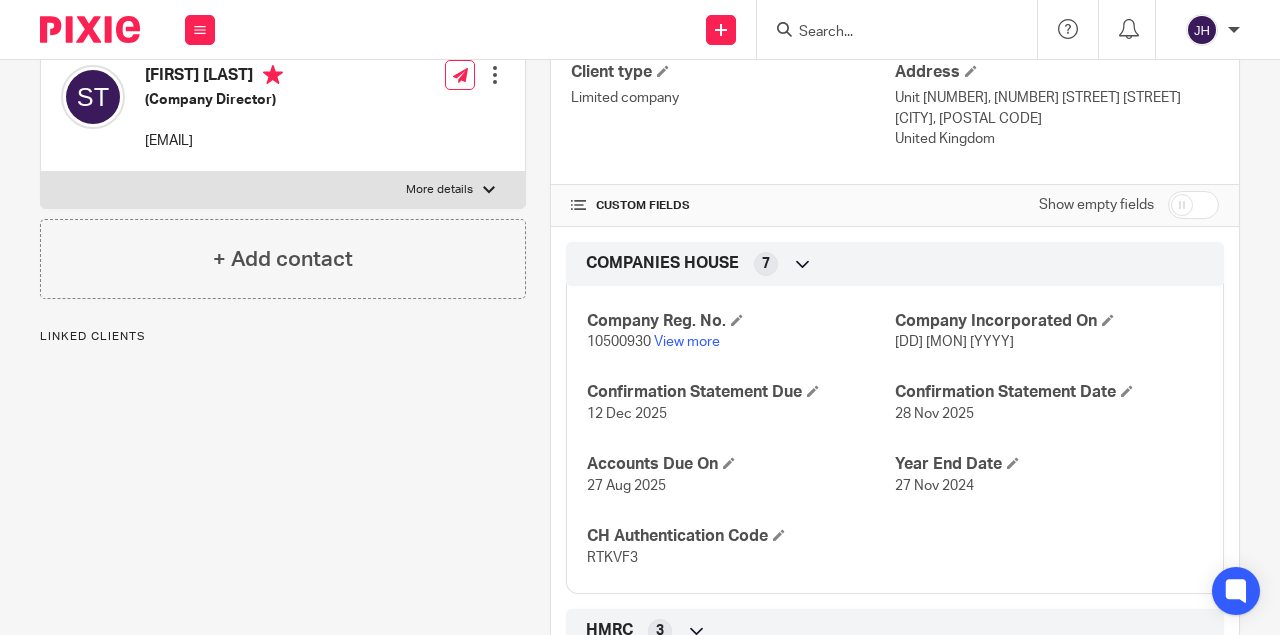 click on "RTKVF3" at bounding box center (612, 558) 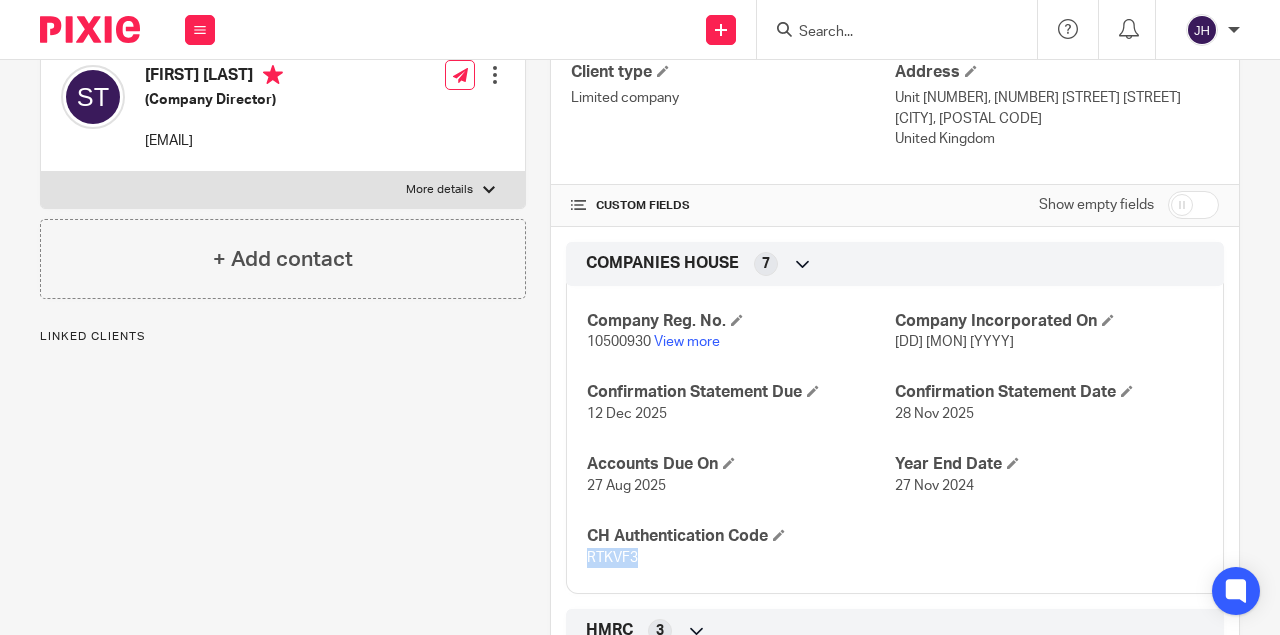 click on "RTKVF3" at bounding box center [612, 558] 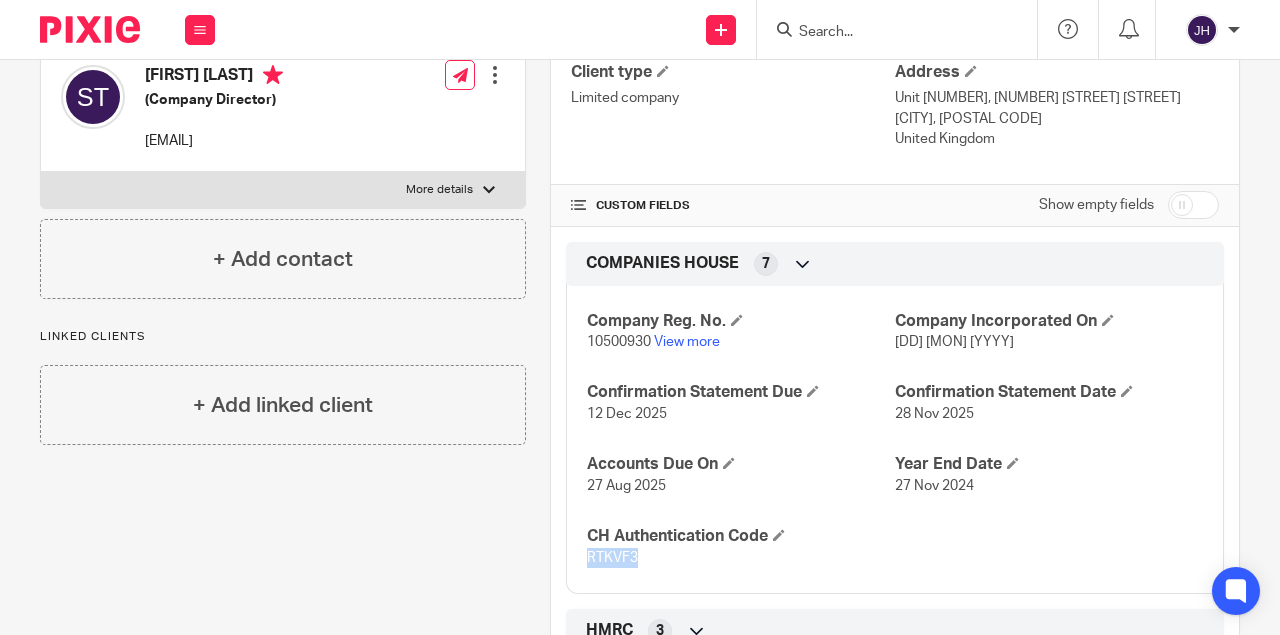click at bounding box center (887, 33) 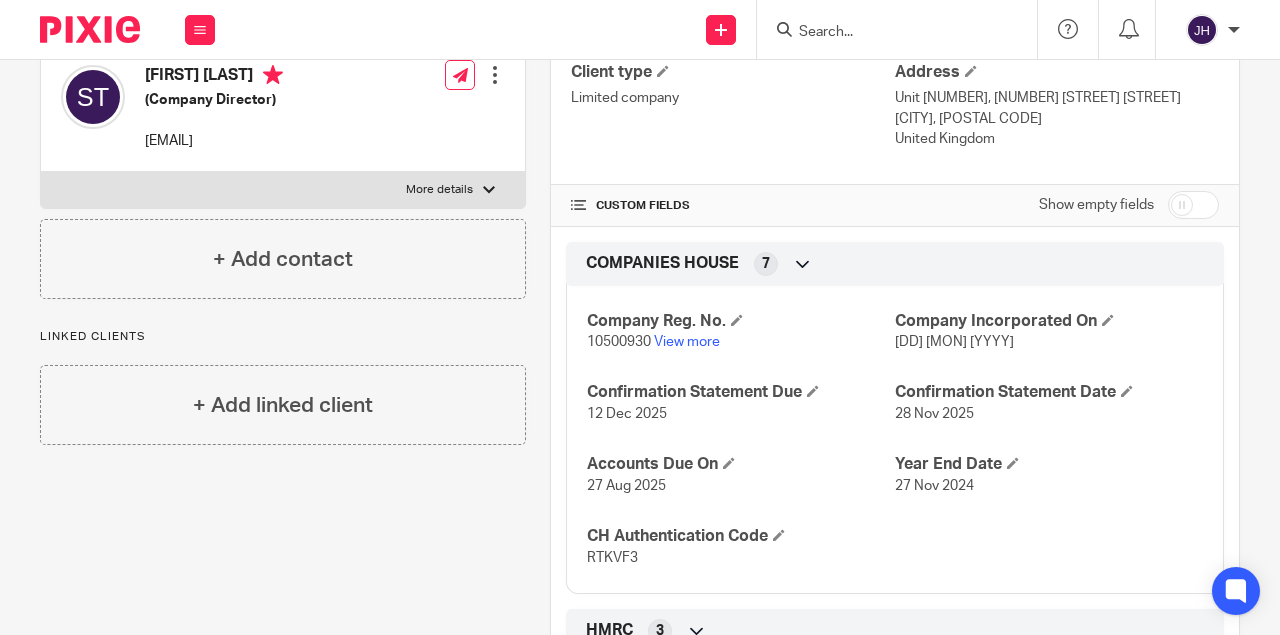 paste on "STEDETRADSTEEL.(ENG" 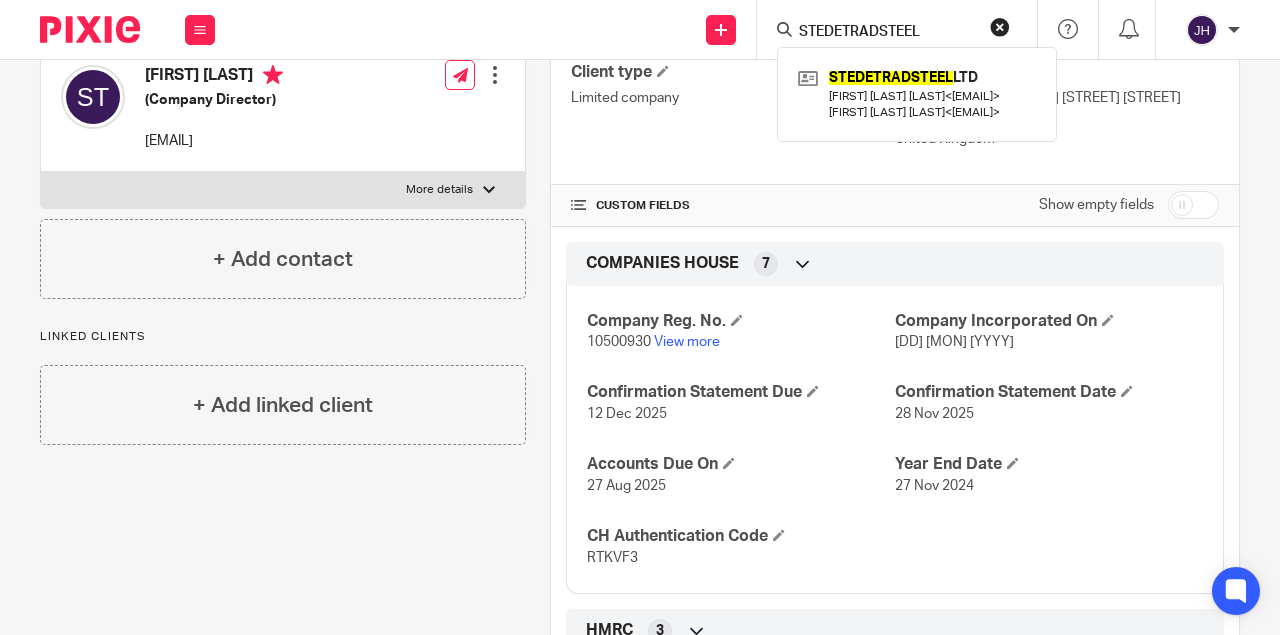 drag, startPoint x: 932, startPoint y: 34, endPoint x: 785, endPoint y: 34, distance: 147 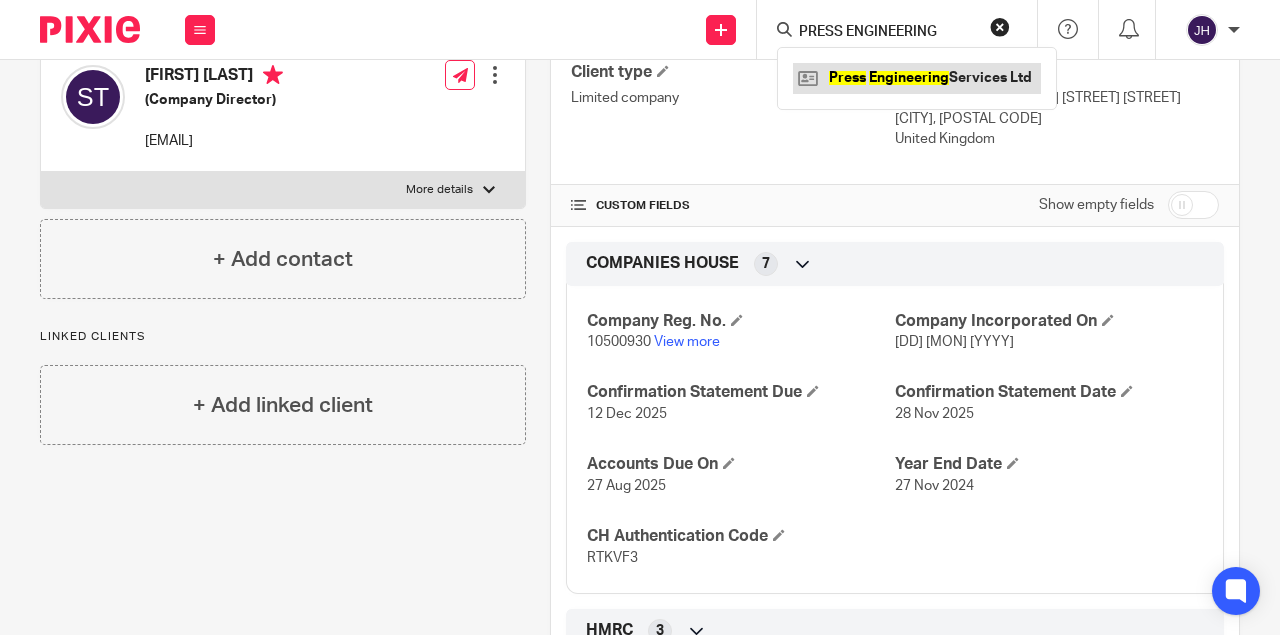 type on "PRESS ENGINEERING" 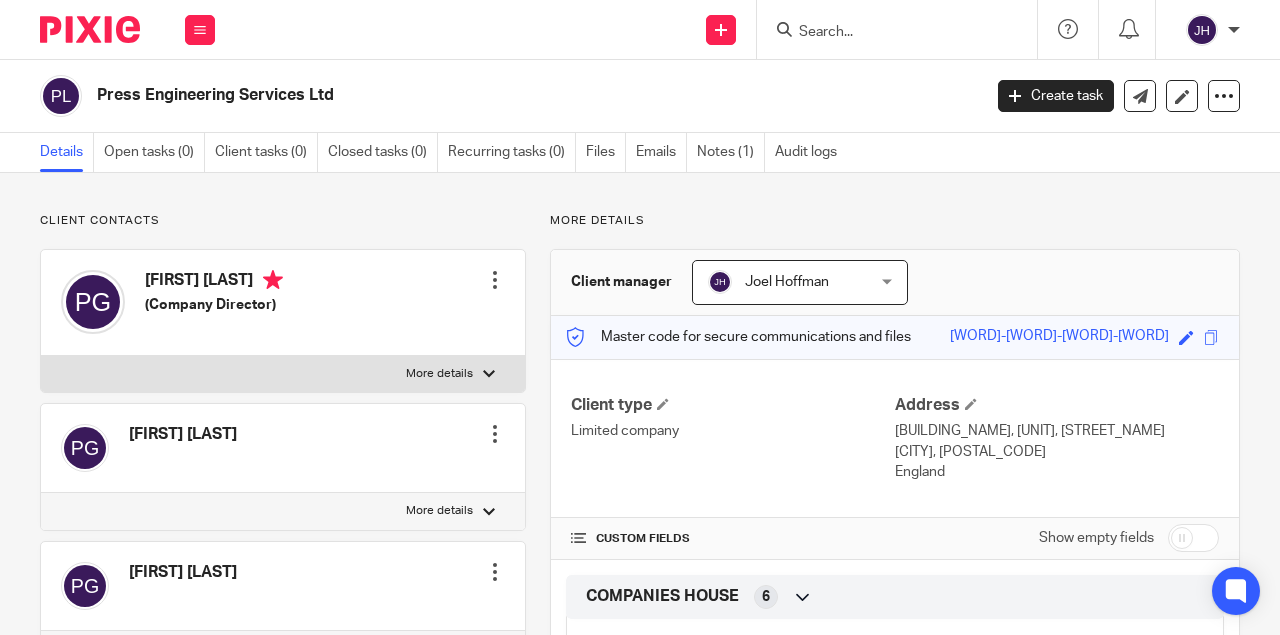 scroll, scrollTop: 0, scrollLeft: 0, axis: both 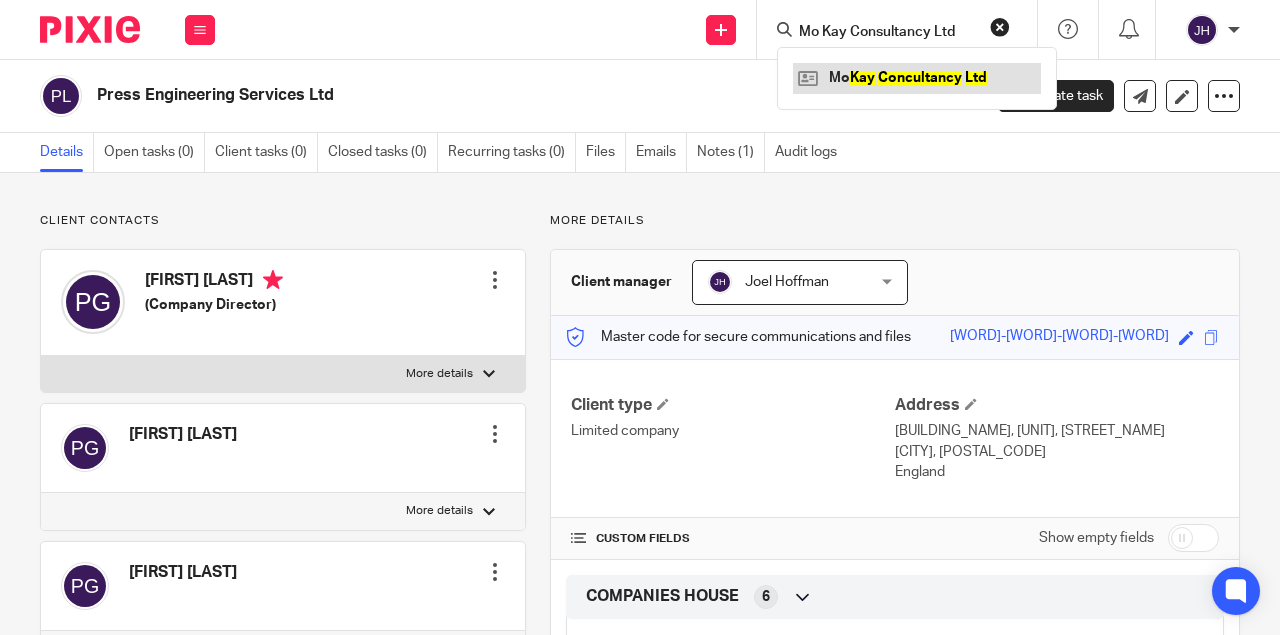 type on "Mo Kay Consultancy Ltd" 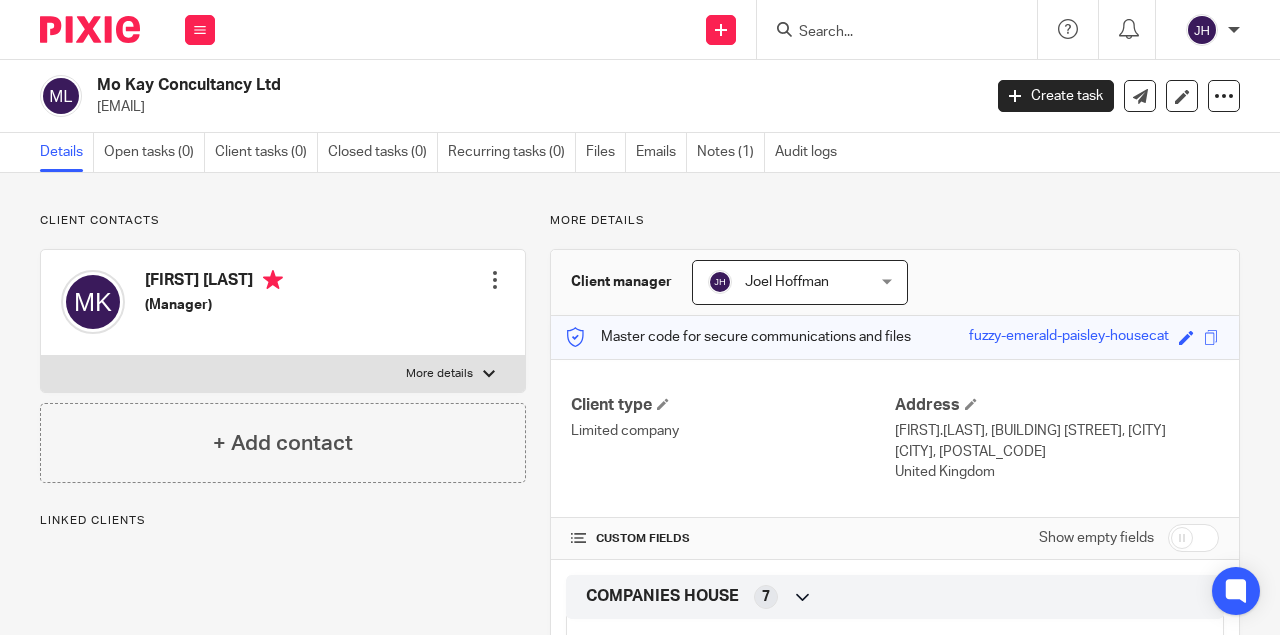 scroll, scrollTop: 0, scrollLeft: 0, axis: both 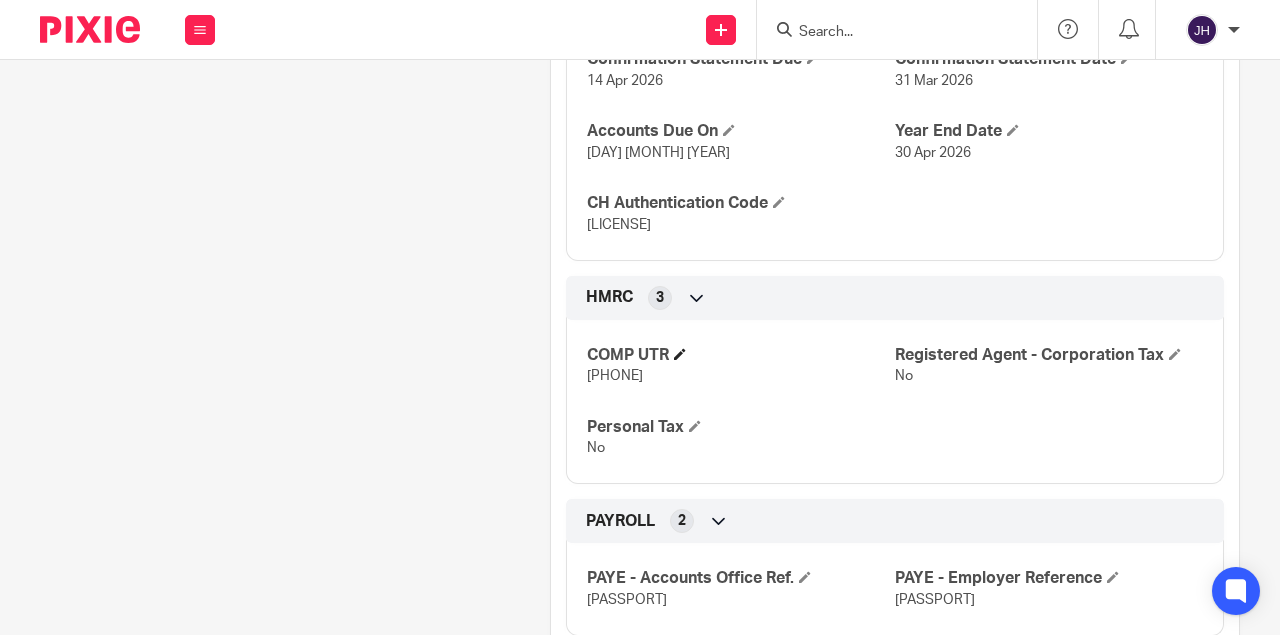 click on "COMP UTR" at bounding box center [741, 355] 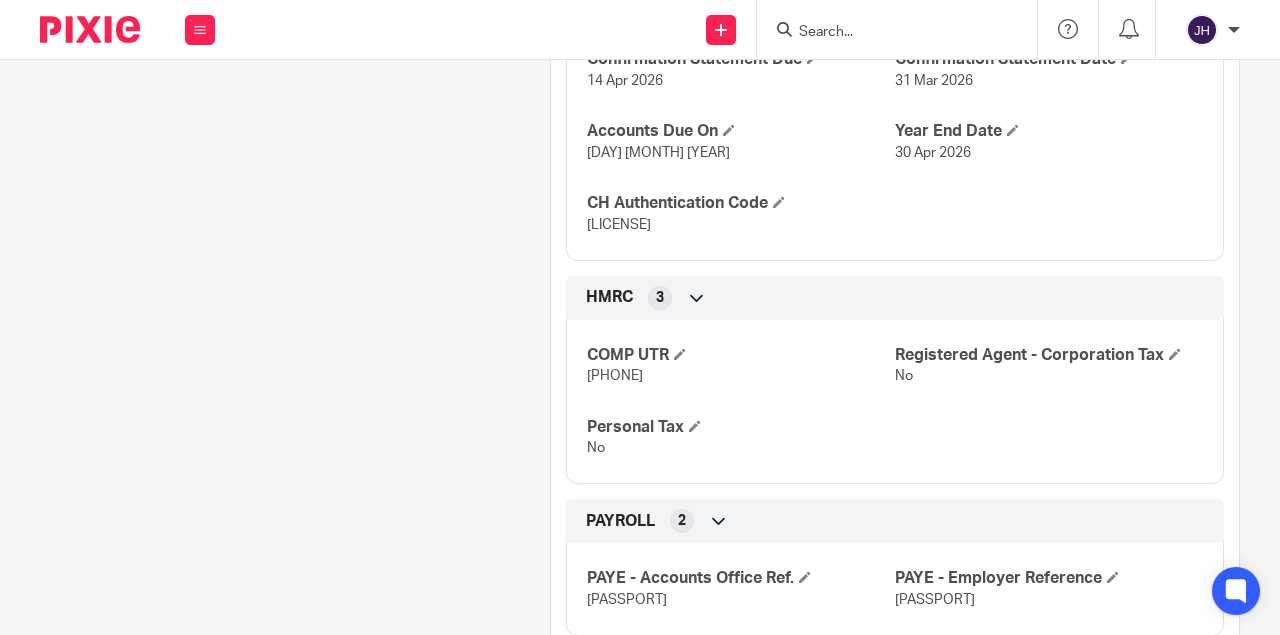 drag, startPoint x: 600, startPoint y: 346, endPoint x: 655, endPoint y: 370, distance: 60.00833 